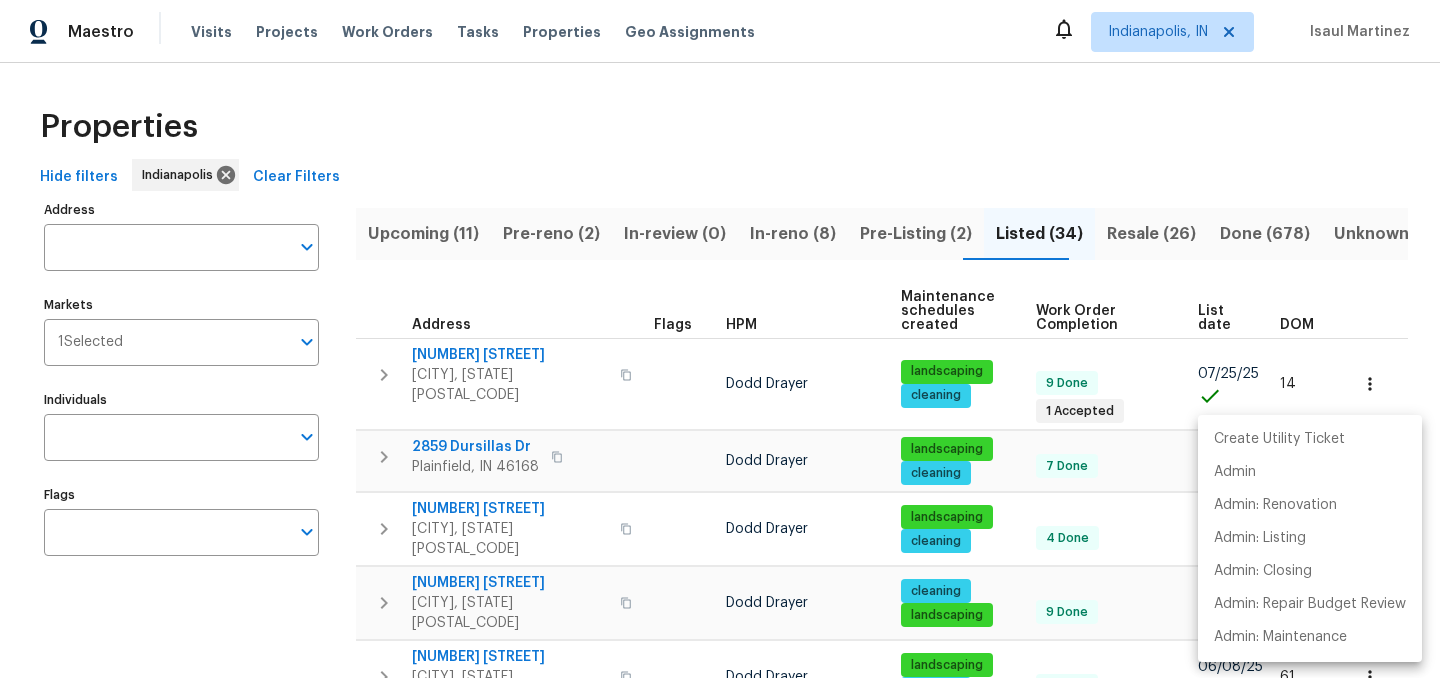 scroll, scrollTop: 0, scrollLeft: 0, axis: both 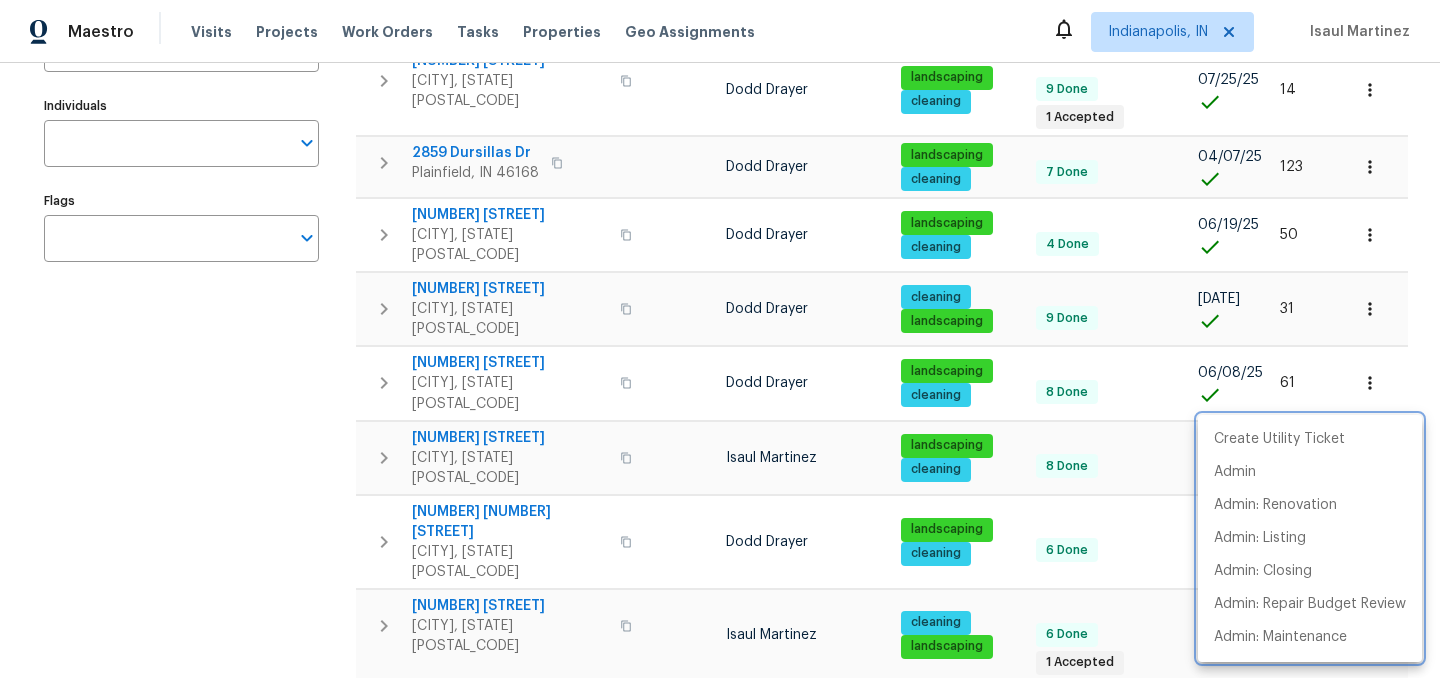 click at bounding box center (720, 339) 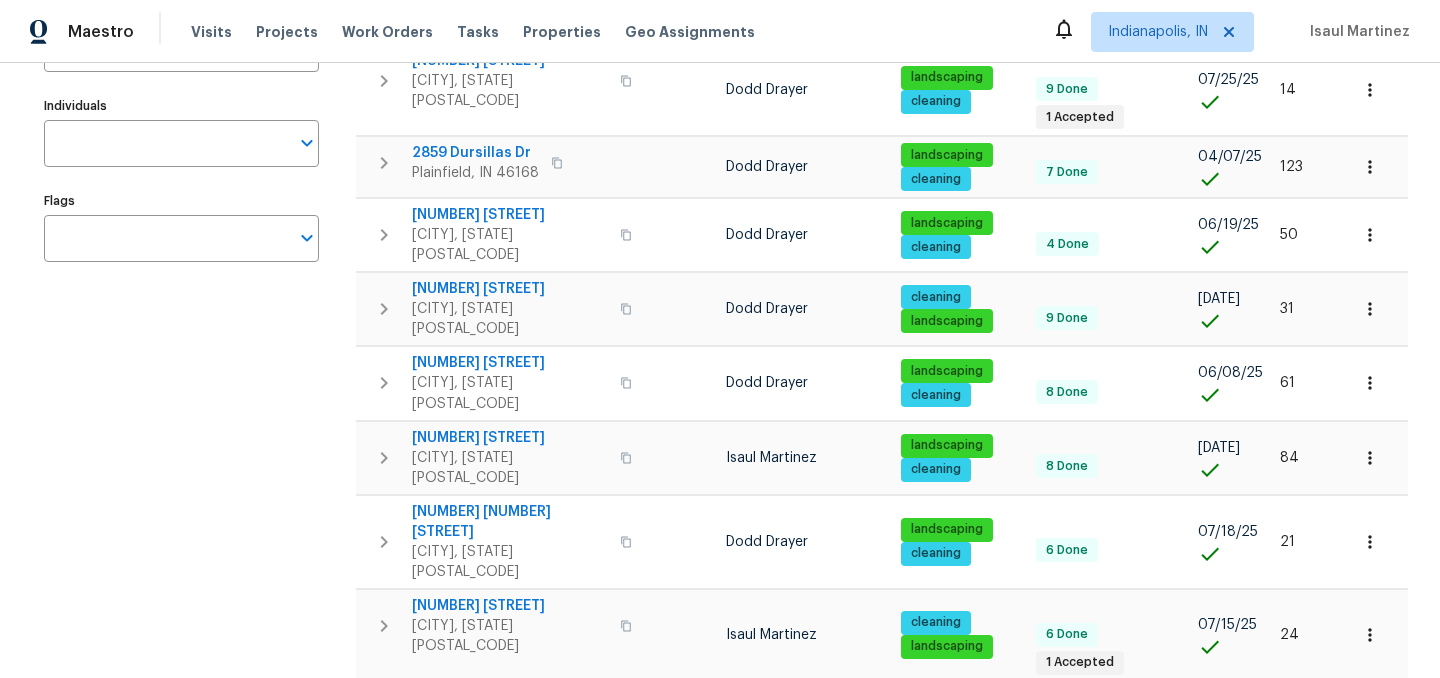 scroll, scrollTop: 0, scrollLeft: 0, axis: both 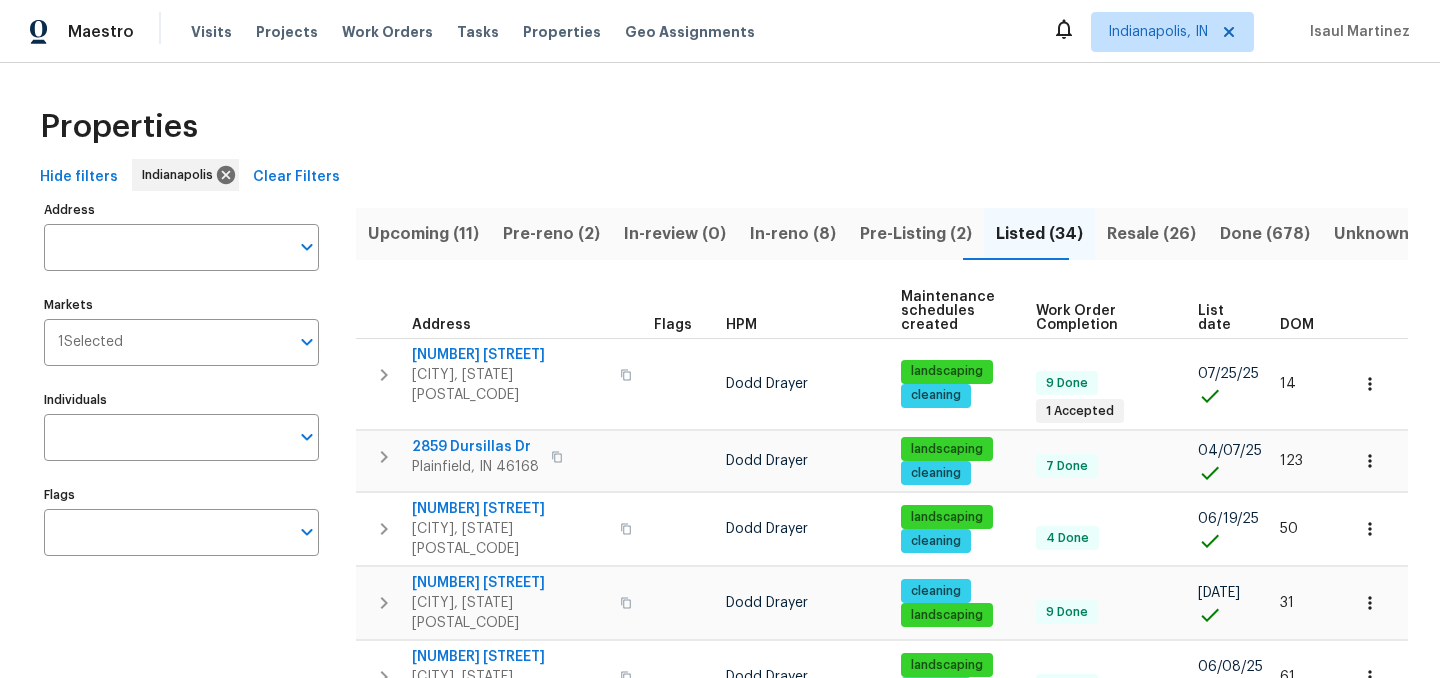 click on "List date" at bounding box center (1222, 318) 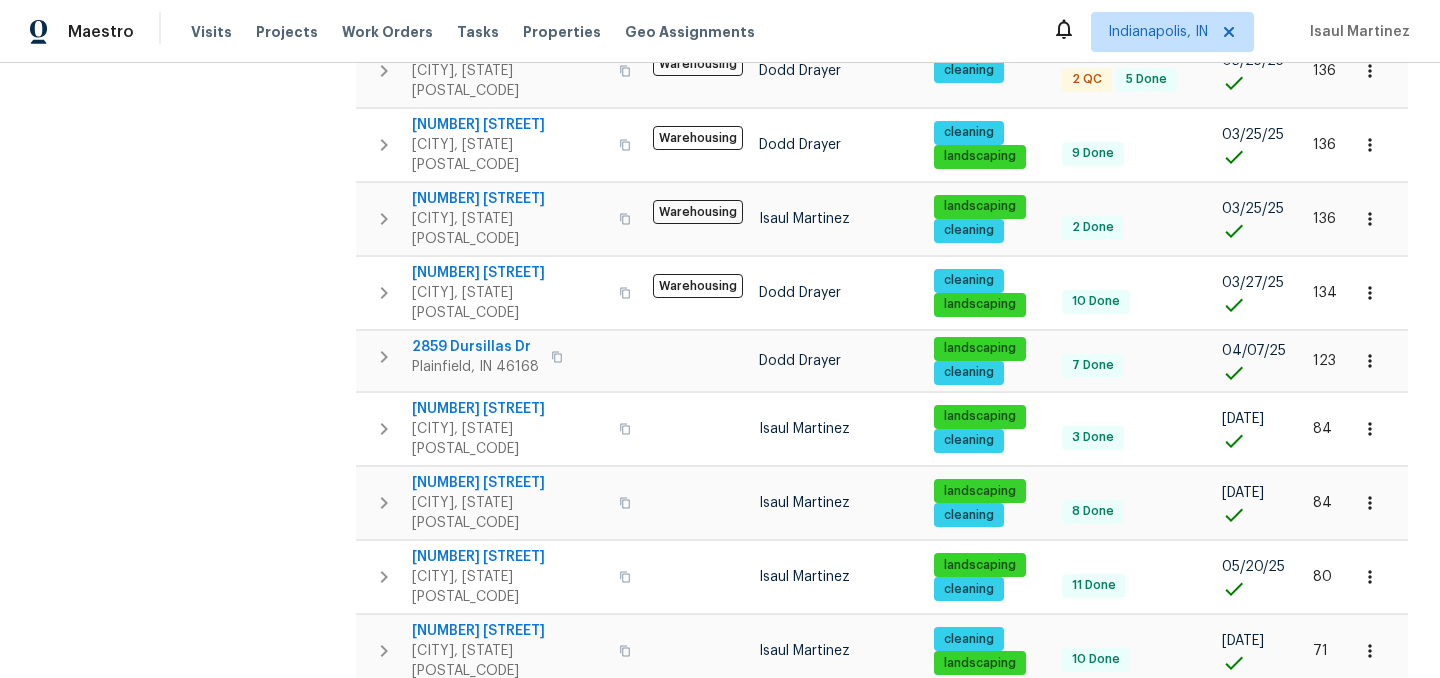 scroll, scrollTop: 1270, scrollLeft: 0, axis: vertical 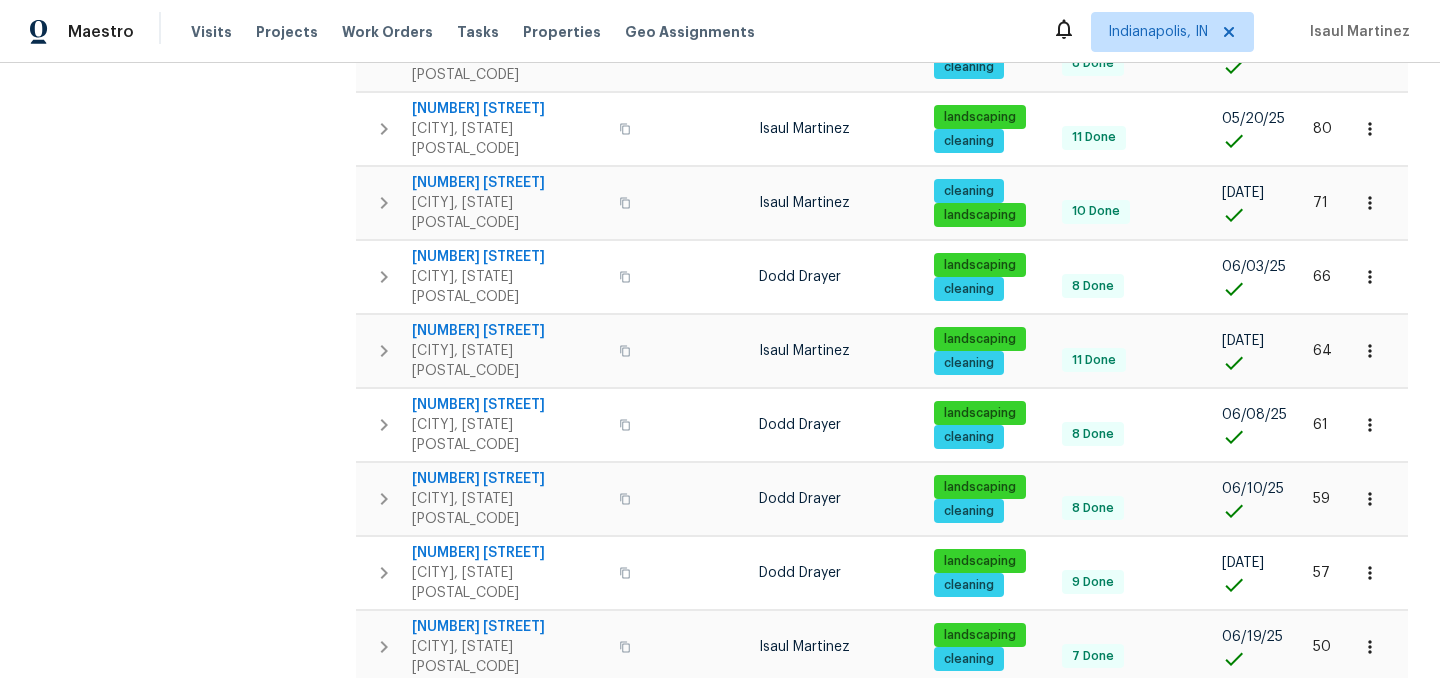 click on "2" at bounding box center [1128, 937] 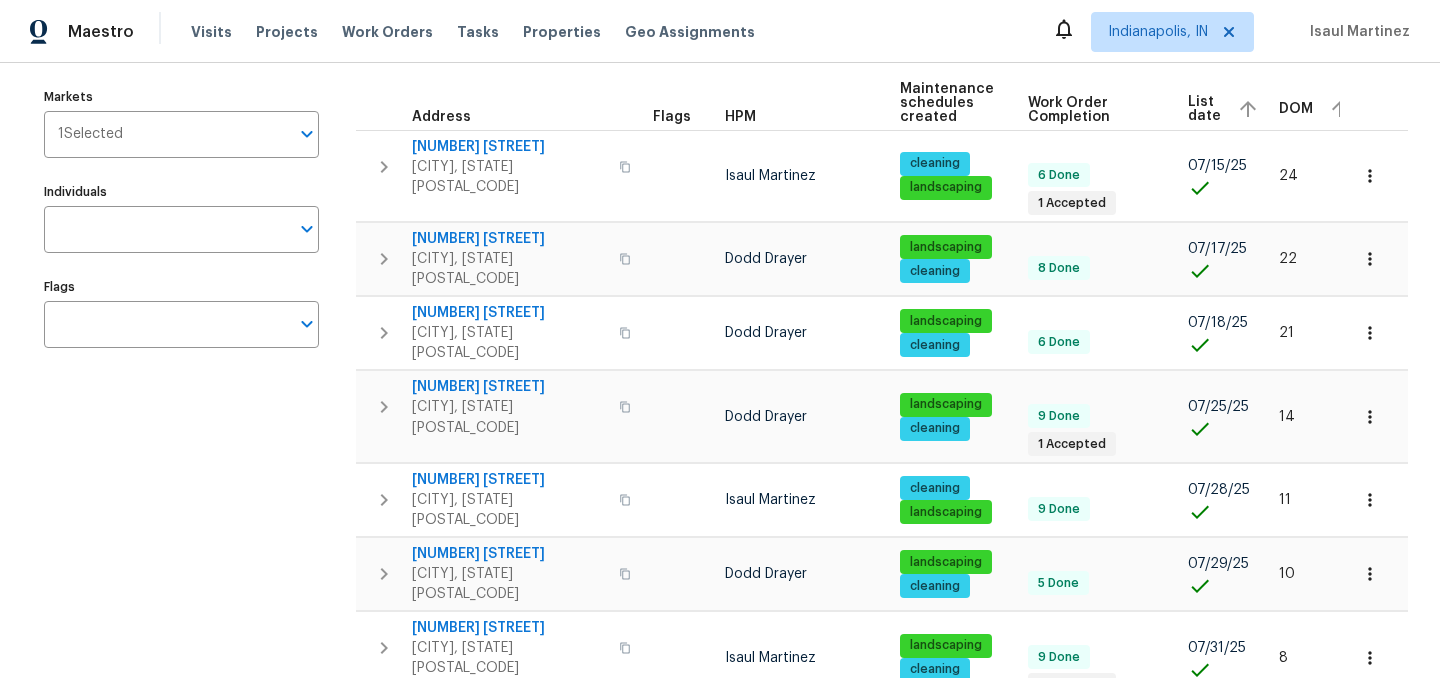scroll, scrollTop: 0, scrollLeft: 0, axis: both 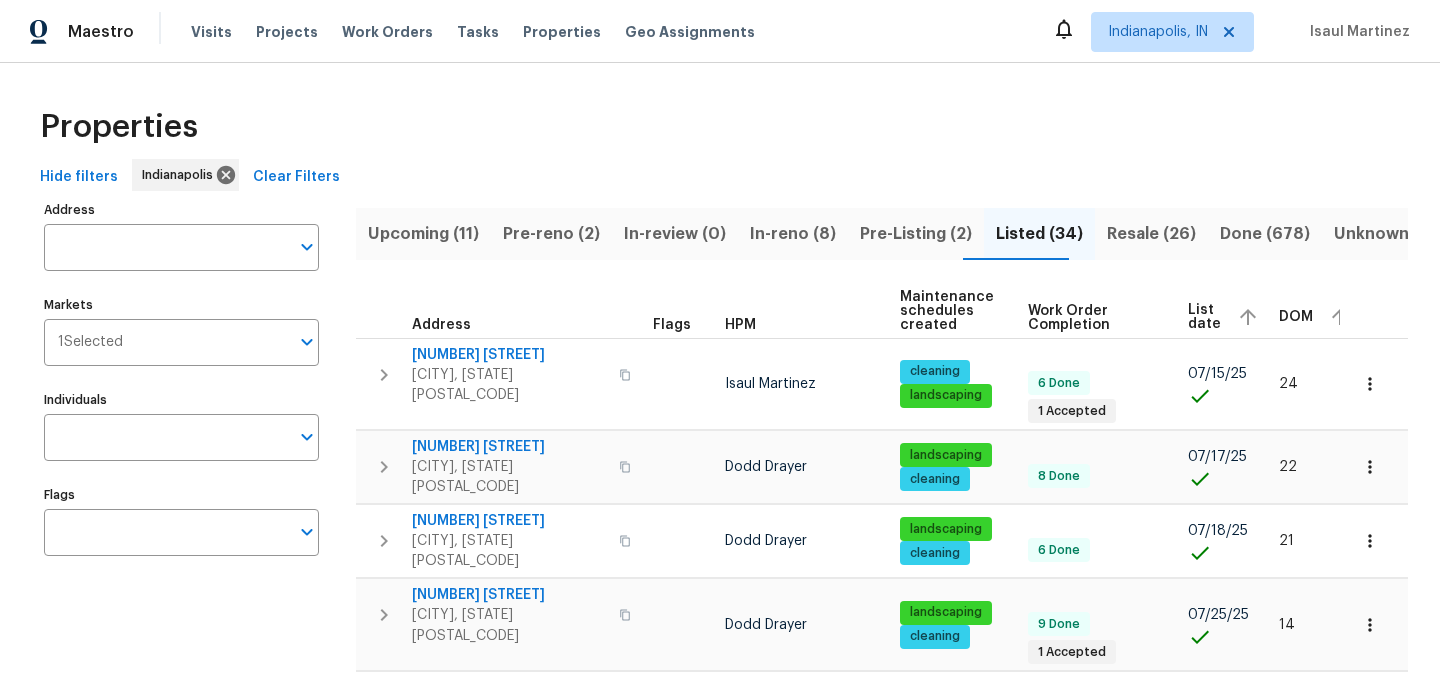 click on "Pre-Listing (2)" at bounding box center (916, 234) 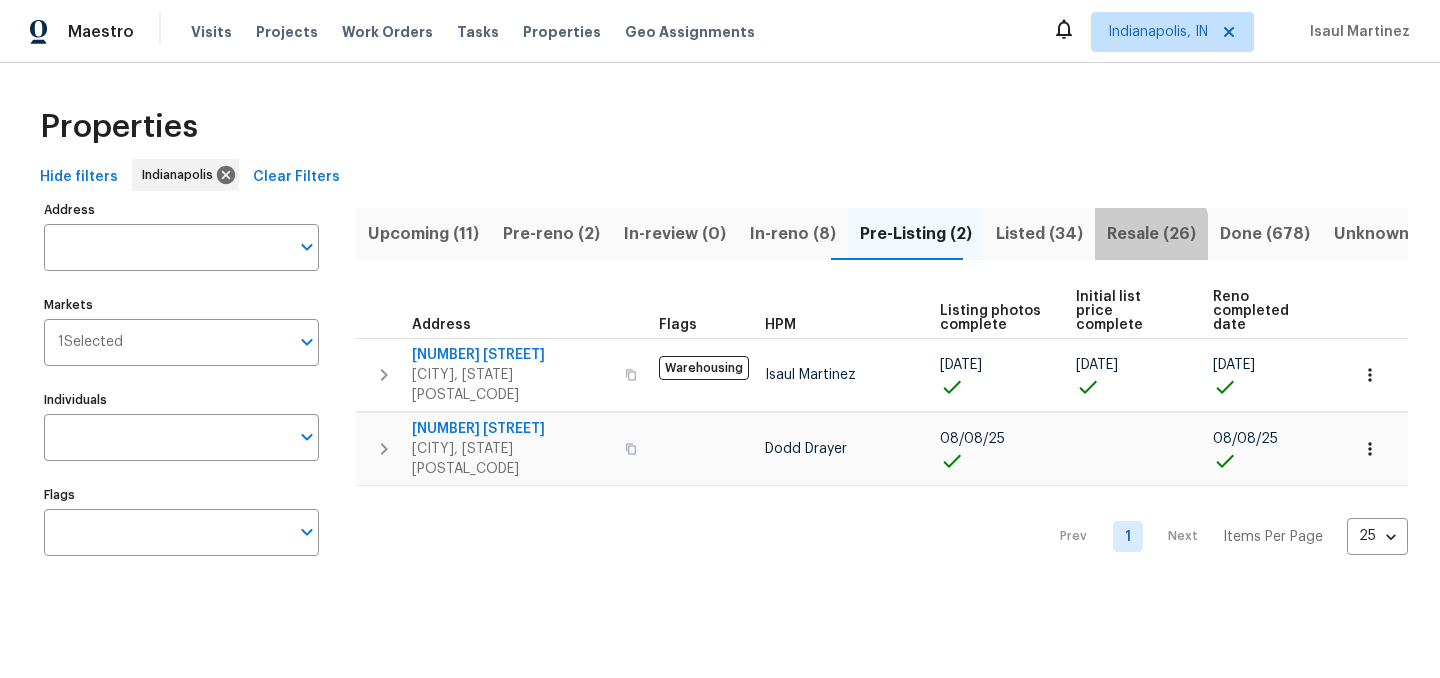 click on "Resale (26)" at bounding box center [1151, 234] 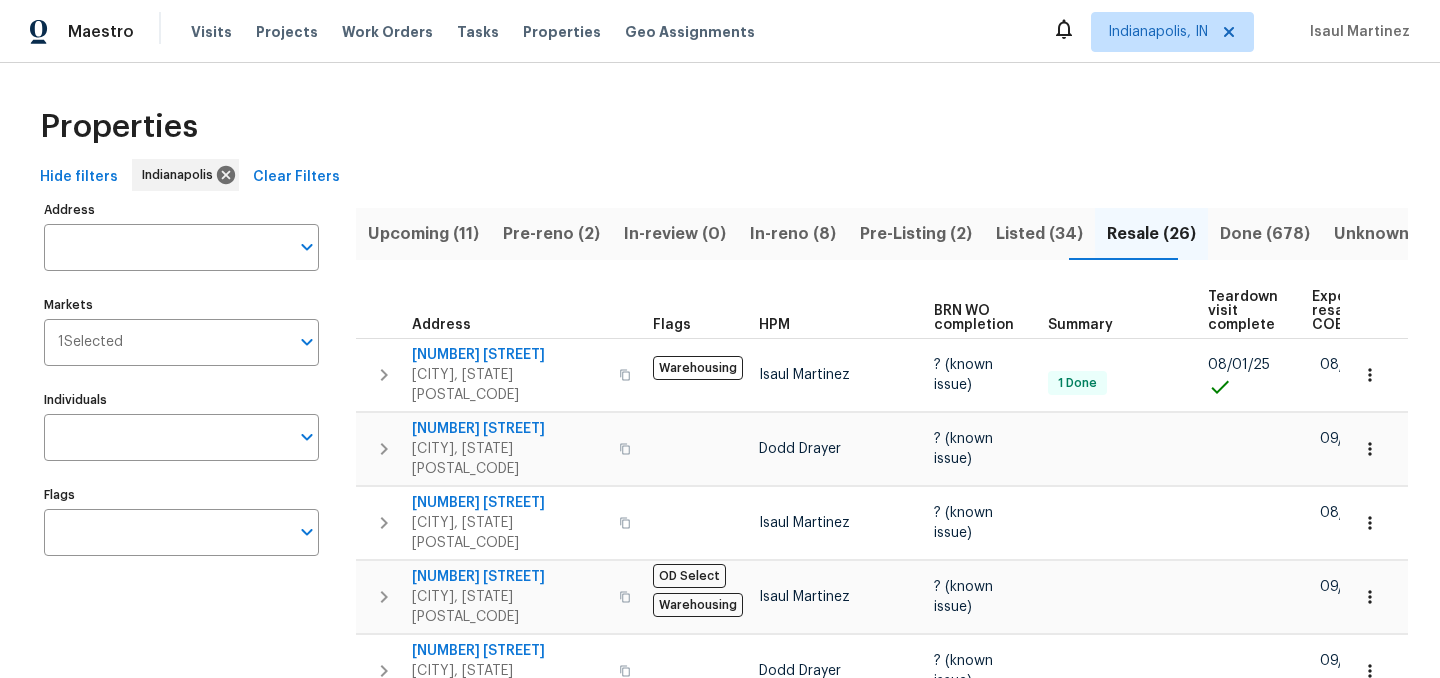 click on "Teardown visit complete" at bounding box center [1243, 311] 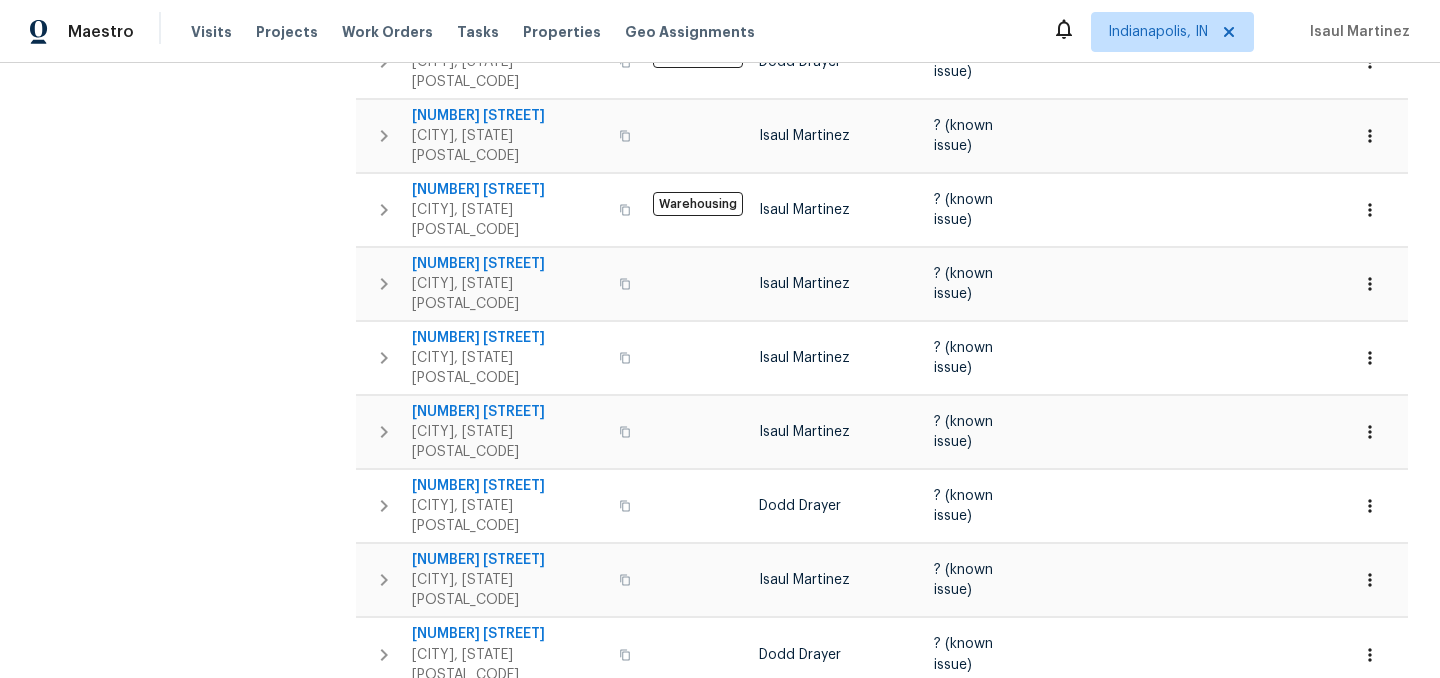 scroll, scrollTop: 1381, scrollLeft: 0, axis: vertical 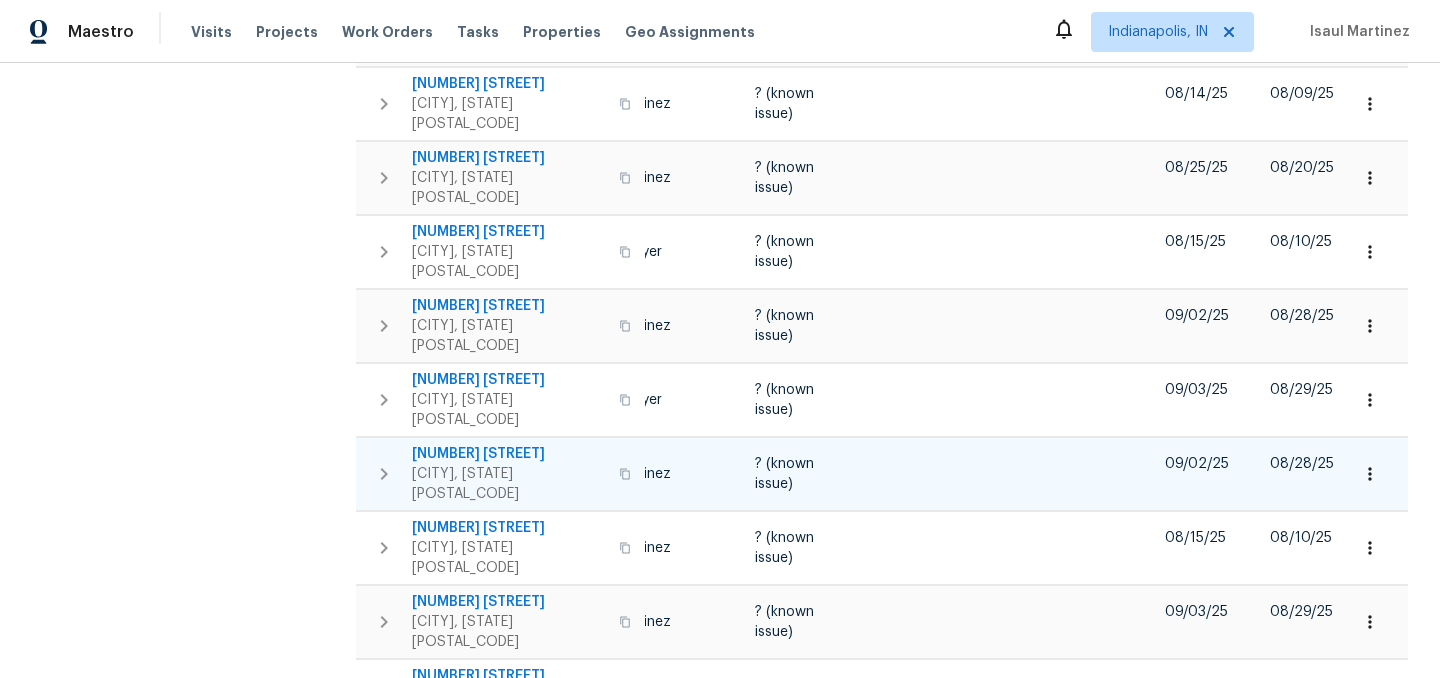 click on "[NUMBER] [STREET]" at bounding box center (509, 454) 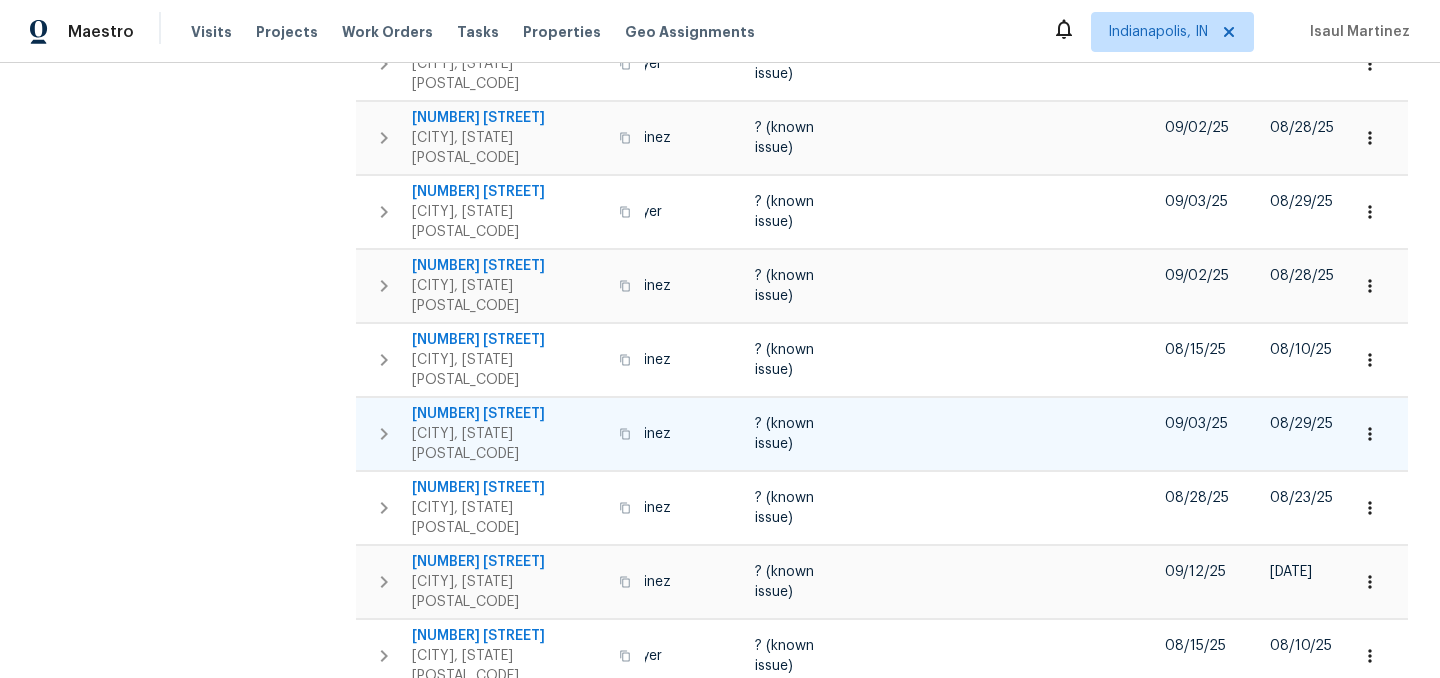 scroll, scrollTop: 1193, scrollLeft: 0, axis: vertical 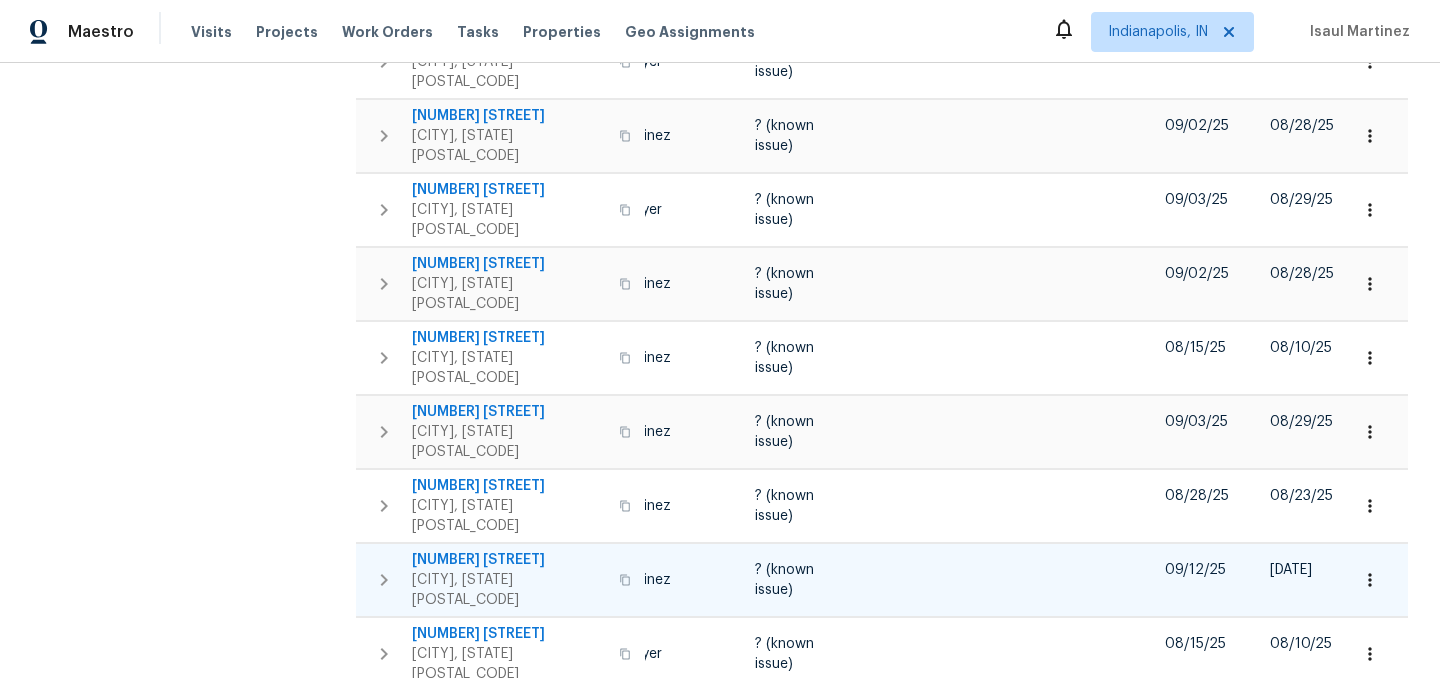 click on "[NUMBER] [STREET]" at bounding box center [509, 560] 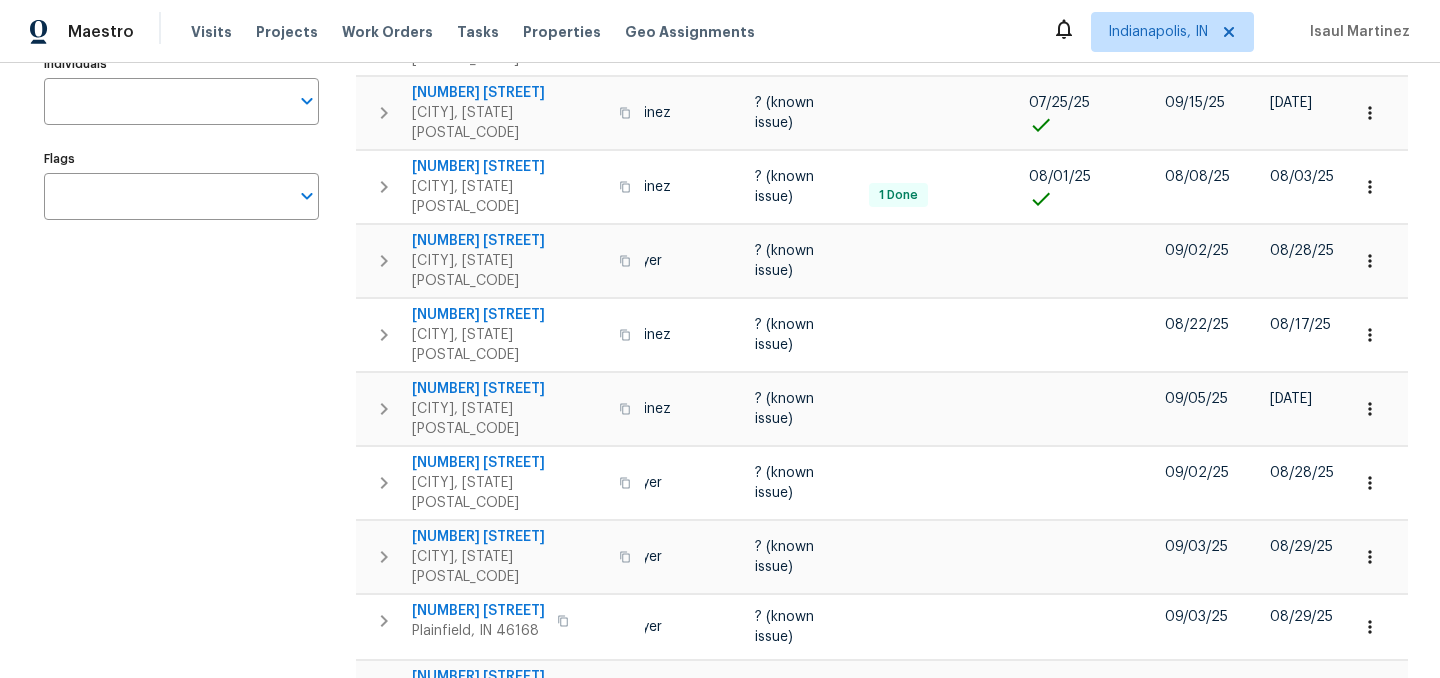 scroll, scrollTop: 0, scrollLeft: 0, axis: both 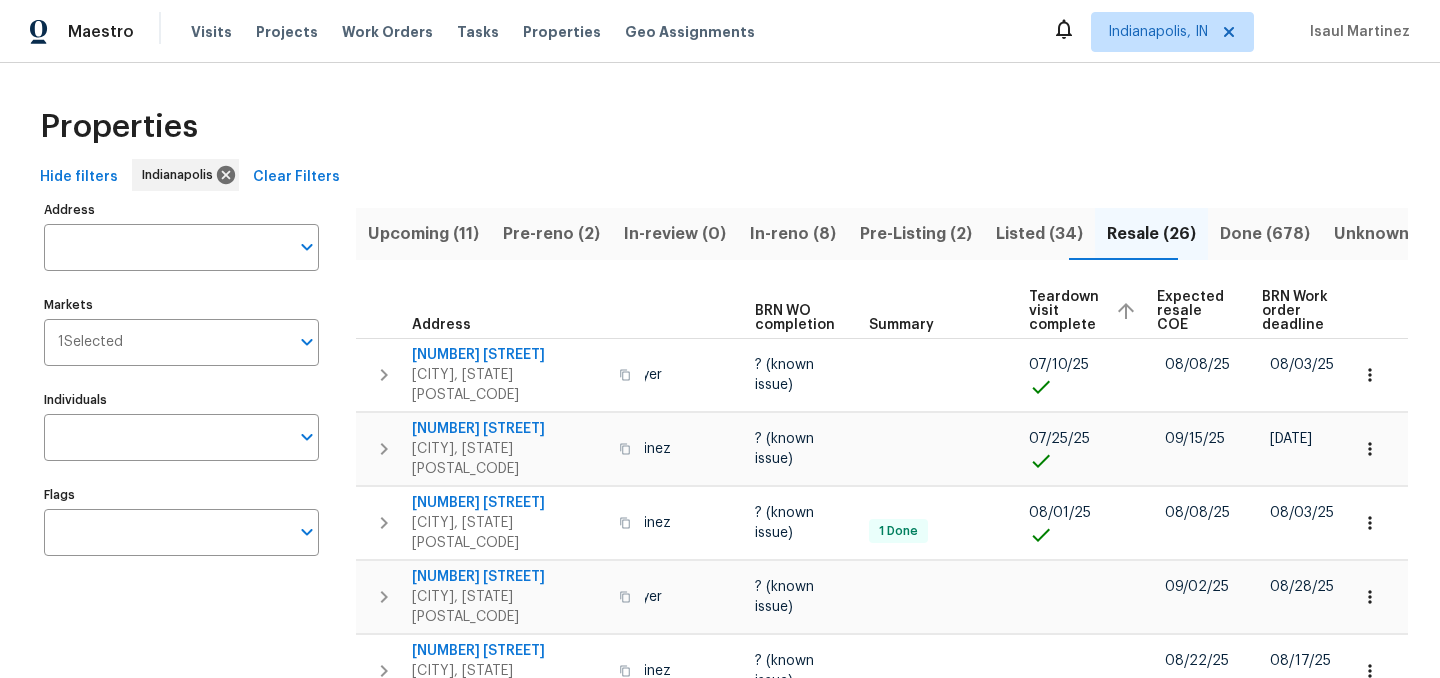 click on "In-reno (8)" at bounding box center (793, 234) 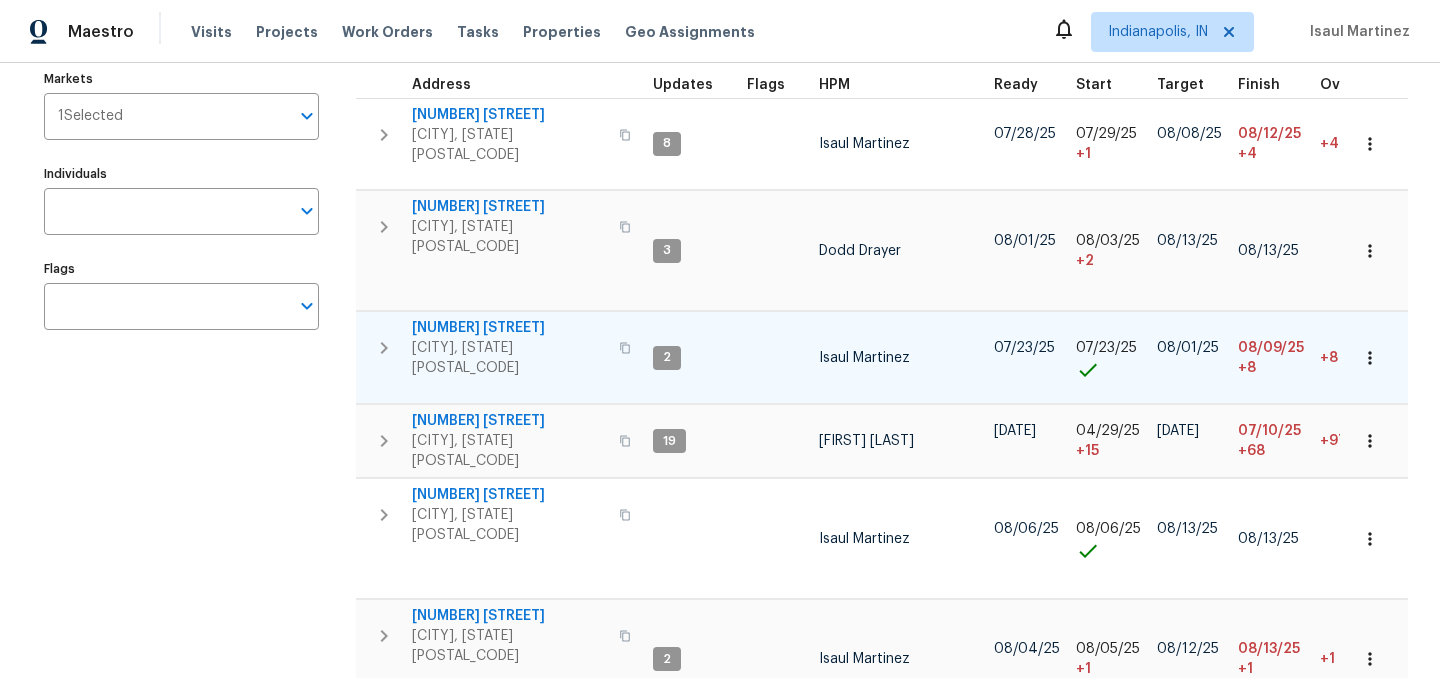 scroll, scrollTop: 0, scrollLeft: 0, axis: both 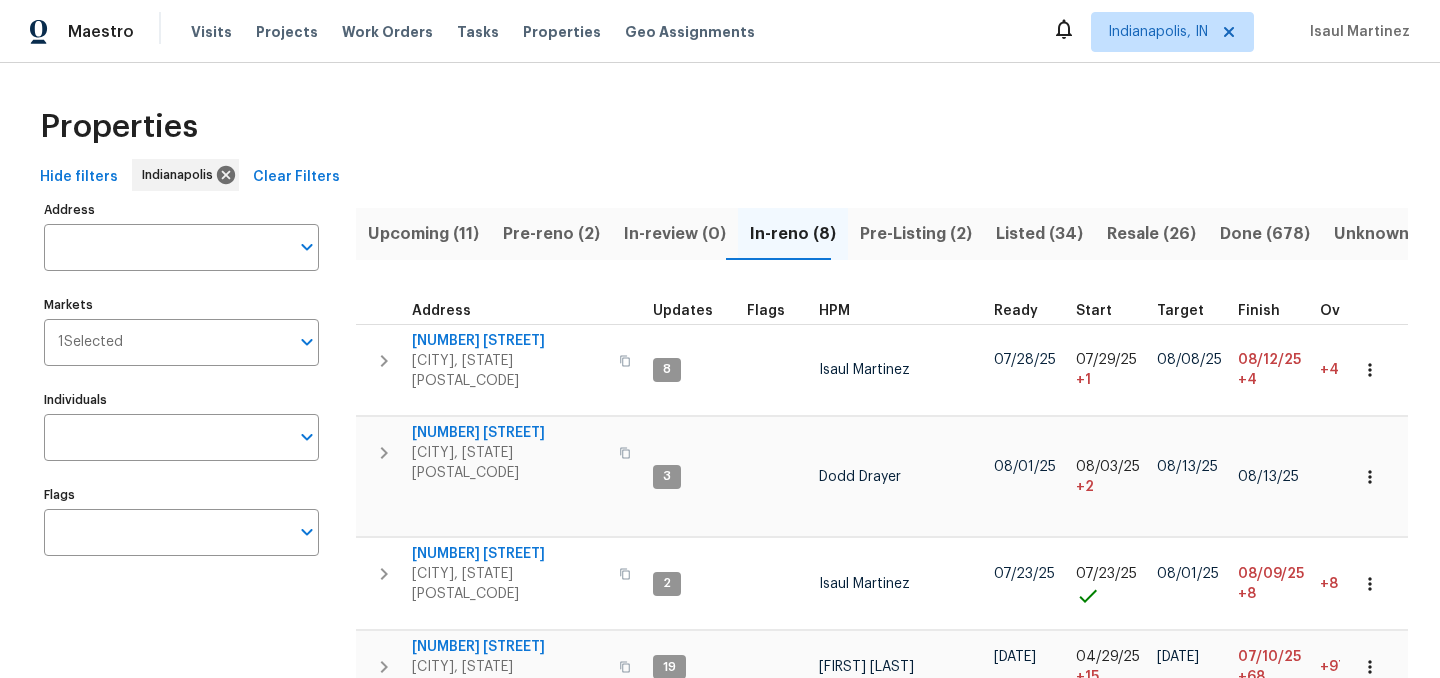 click on "Properties" at bounding box center (720, 127) 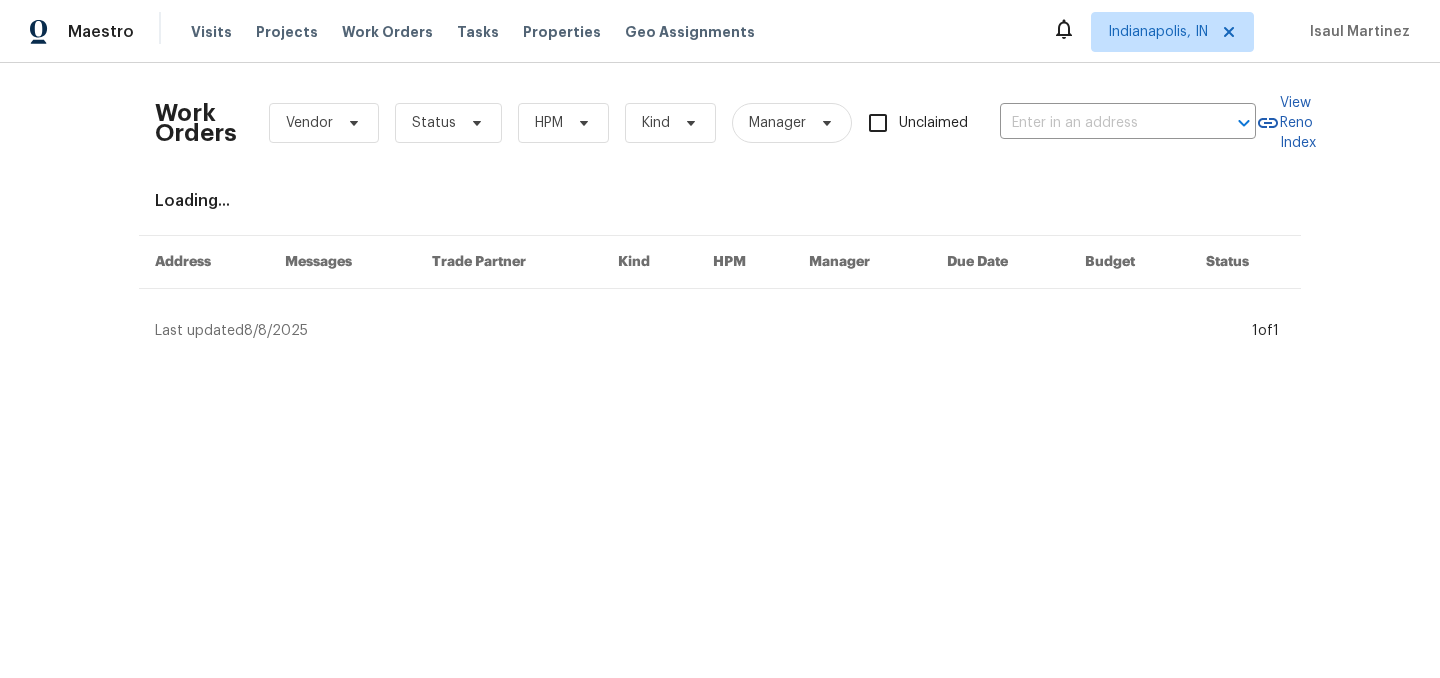 scroll, scrollTop: 0, scrollLeft: 0, axis: both 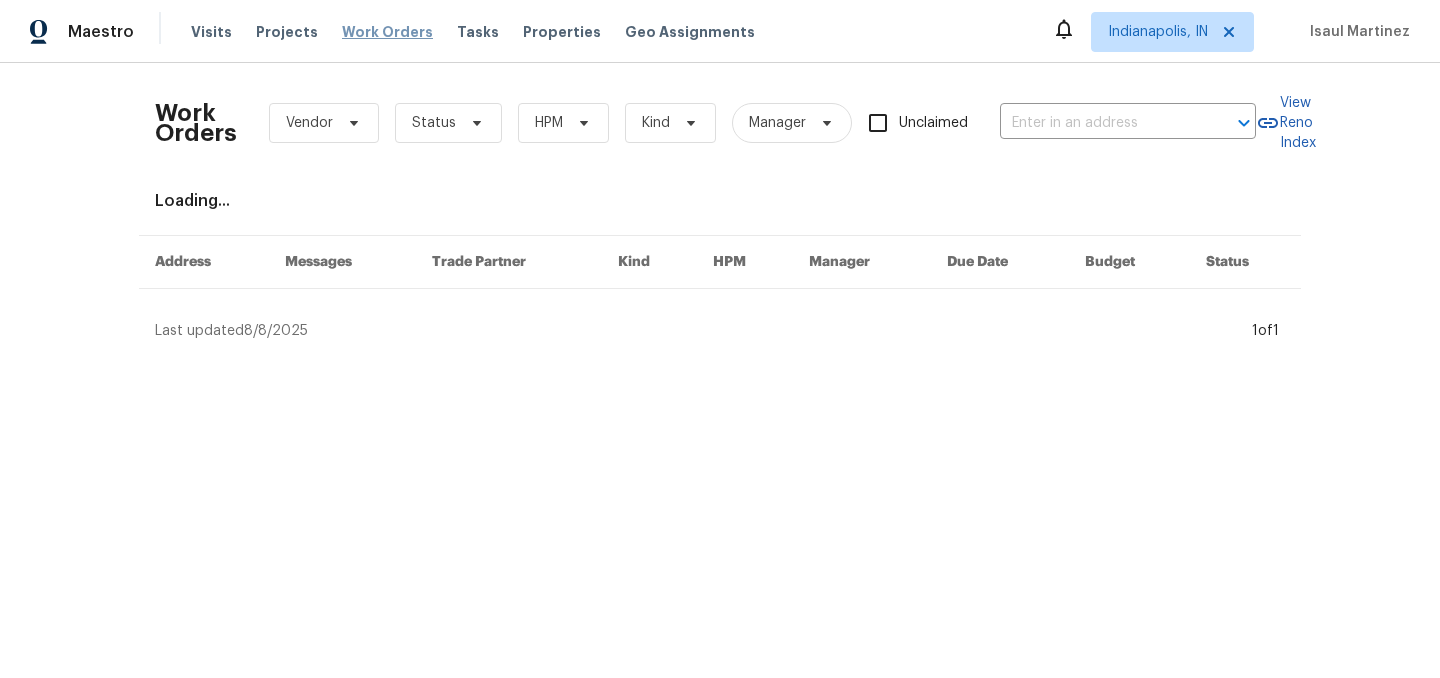 click on "Work Orders" at bounding box center (387, 32) 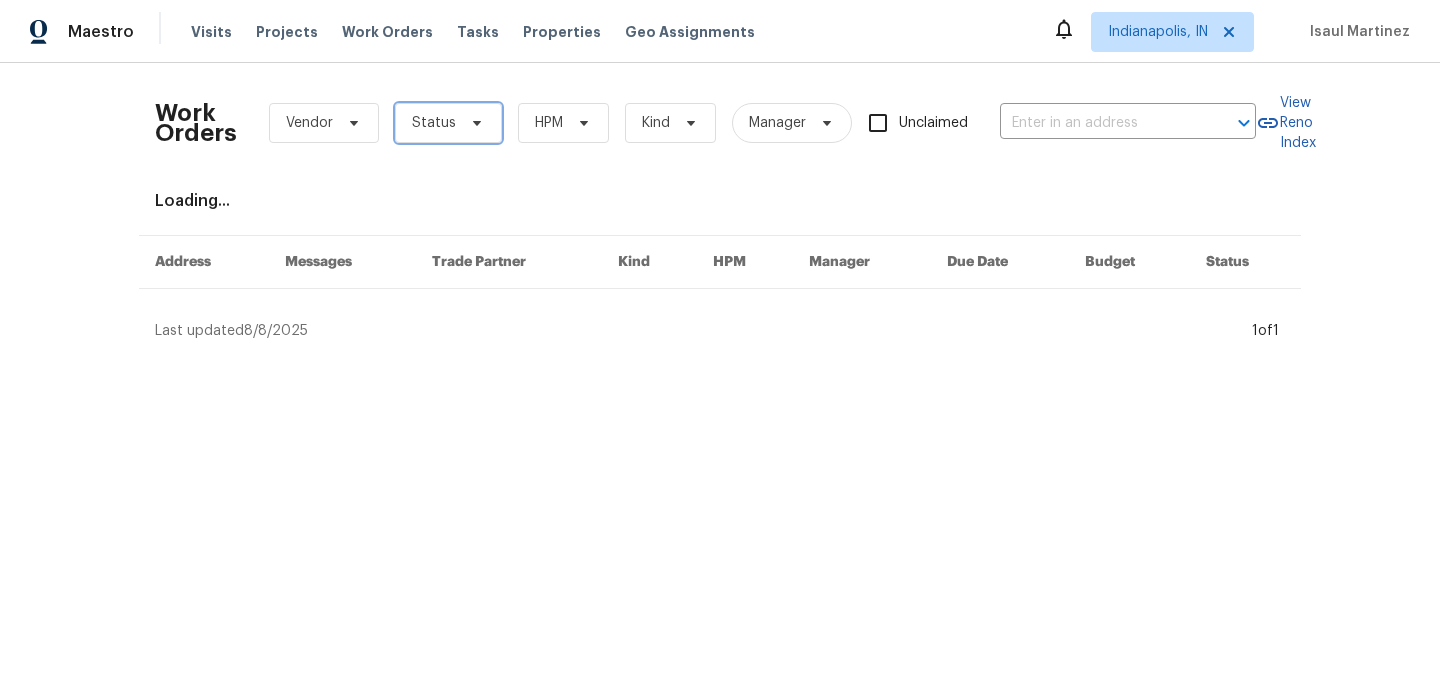click at bounding box center [474, 123] 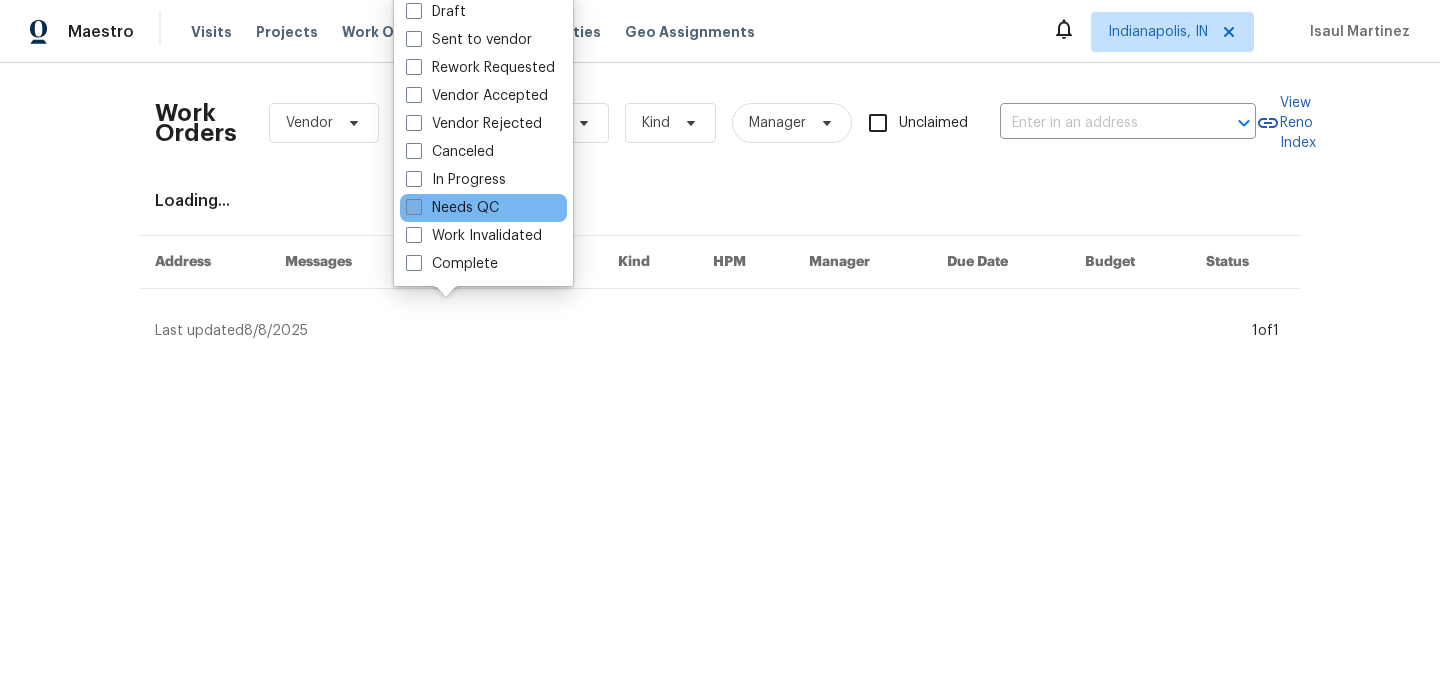 click on "Needs QC" at bounding box center (452, 208) 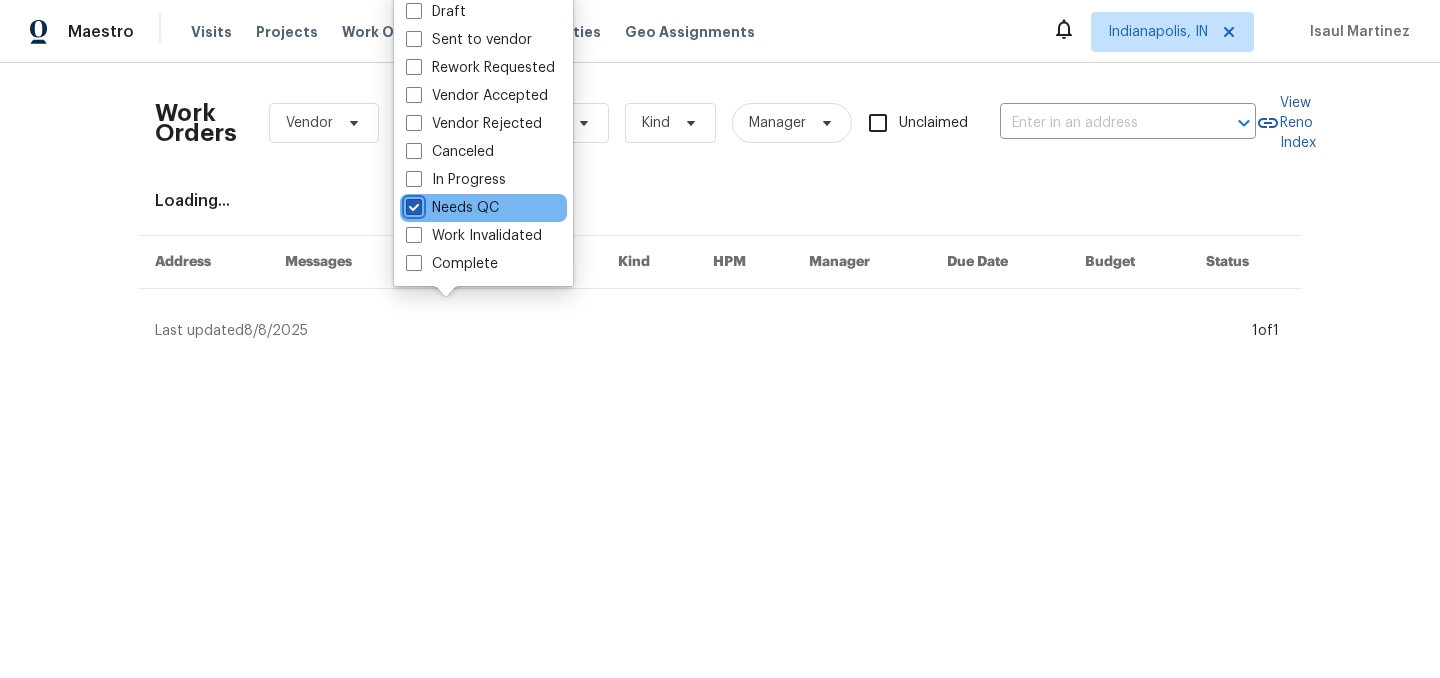 checkbox on "true" 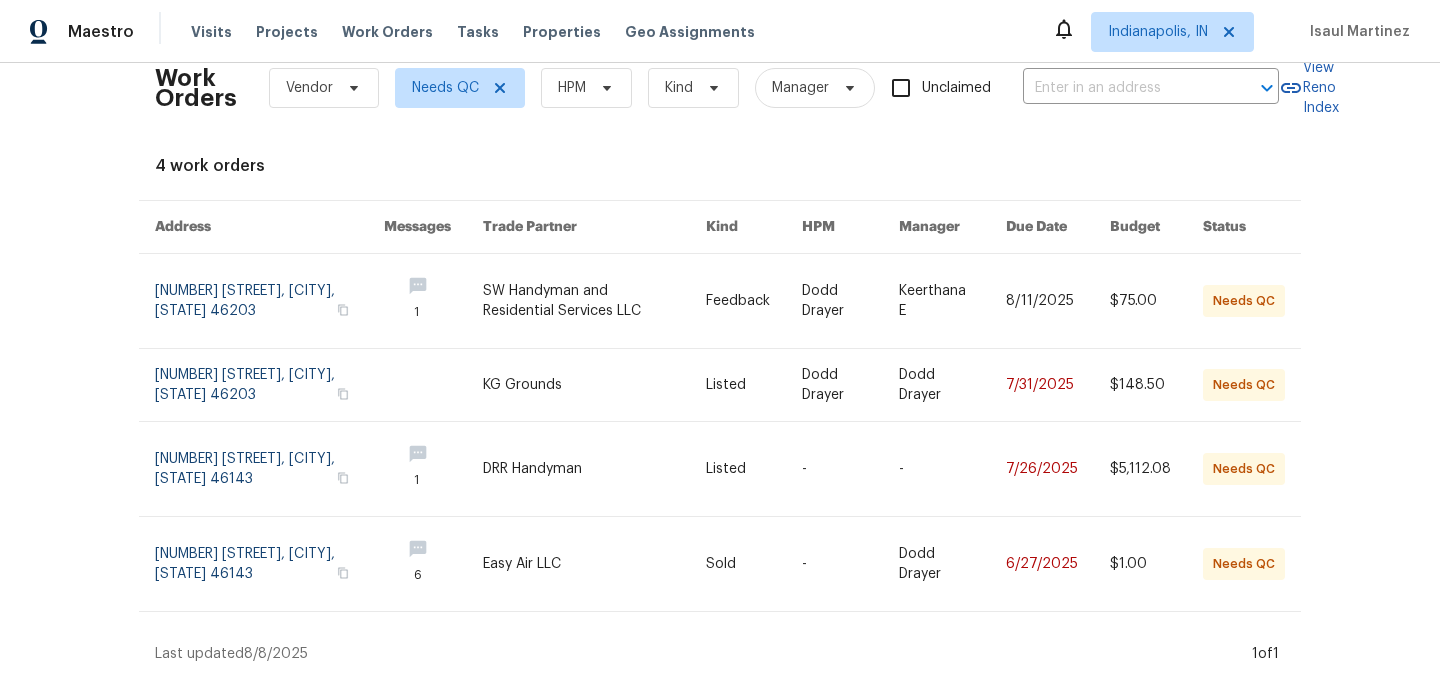scroll, scrollTop: 0, scrollLeft: 0, axis: both 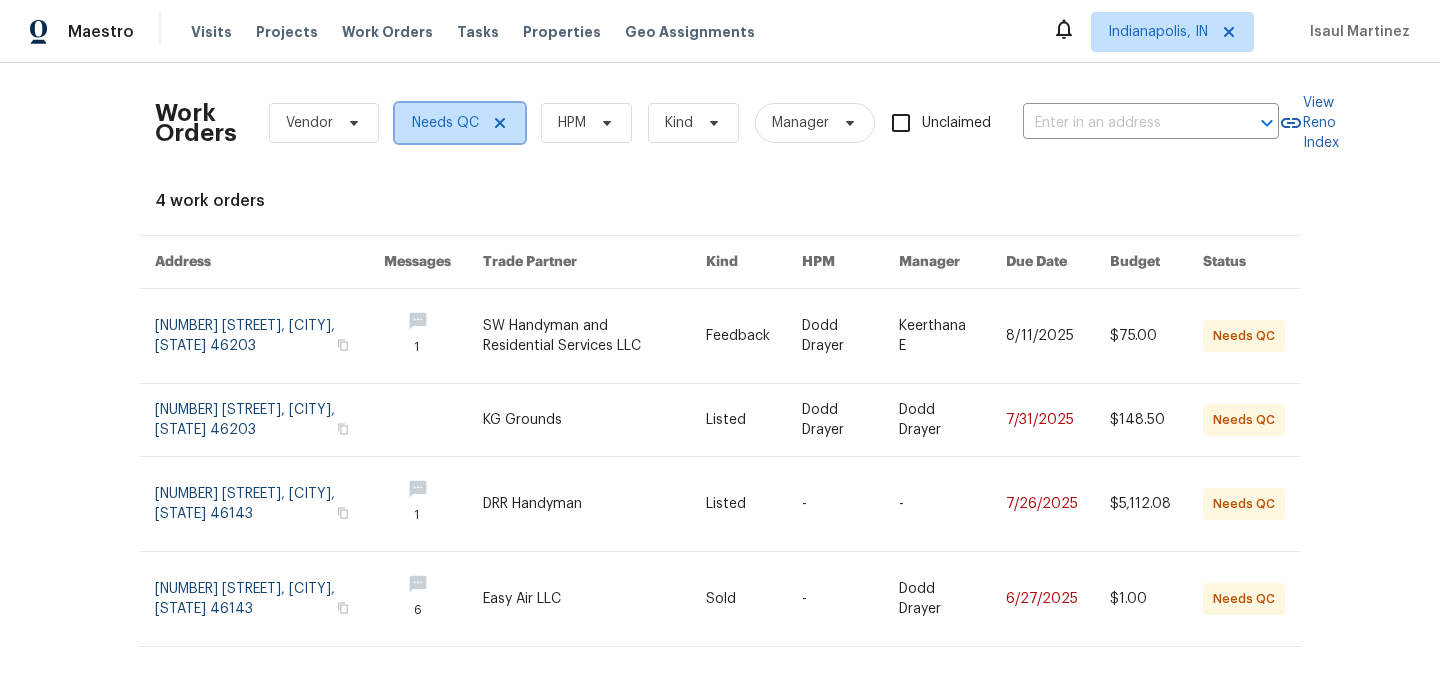 click 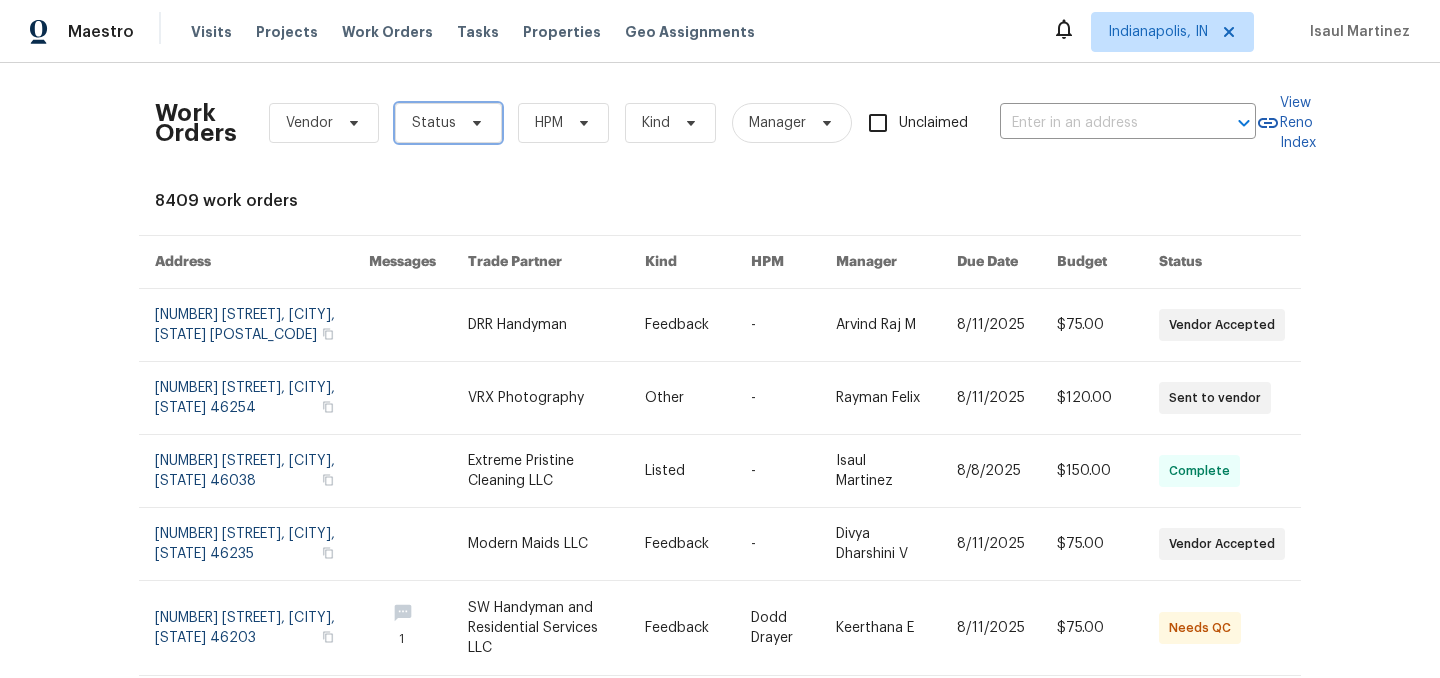 click on "Status" at bounding box center [448, 123] 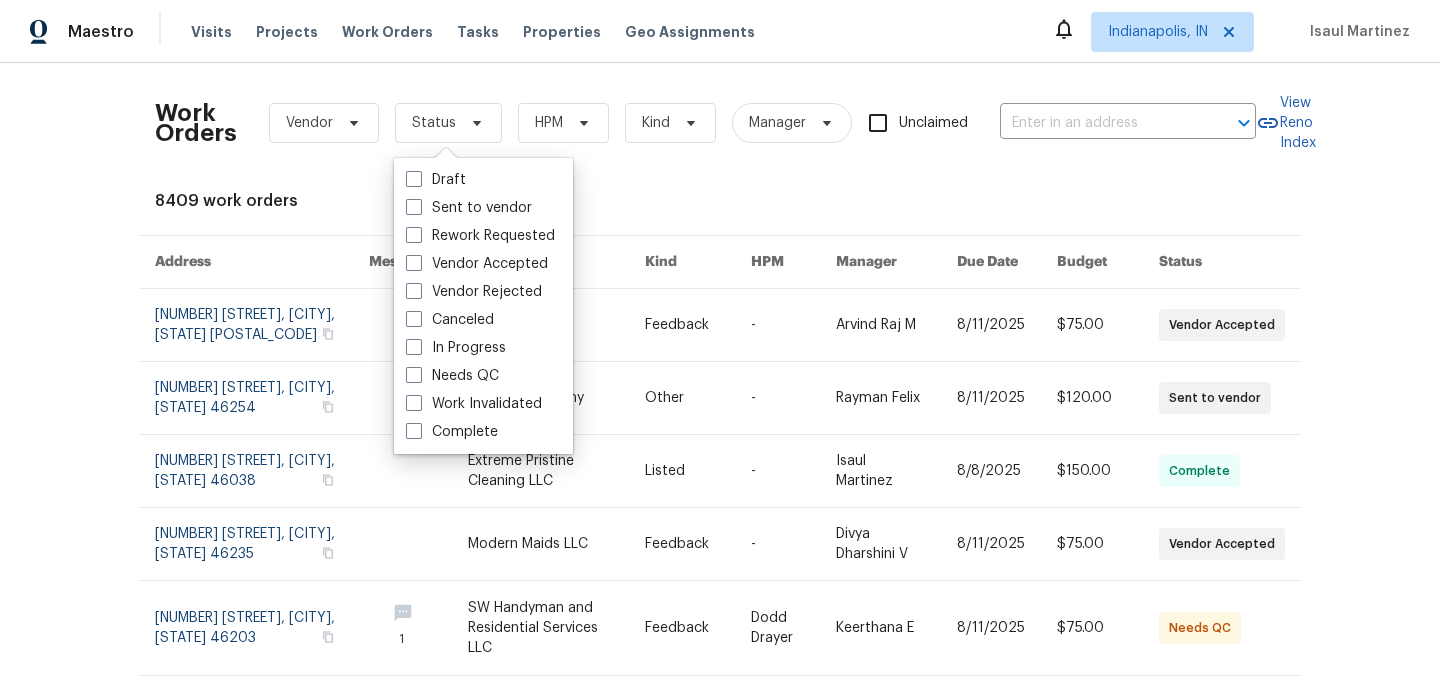 click on "Work Orders Vendor Status HPM Kind Manager Unclaimed ​" at bounding box center [705, 123] 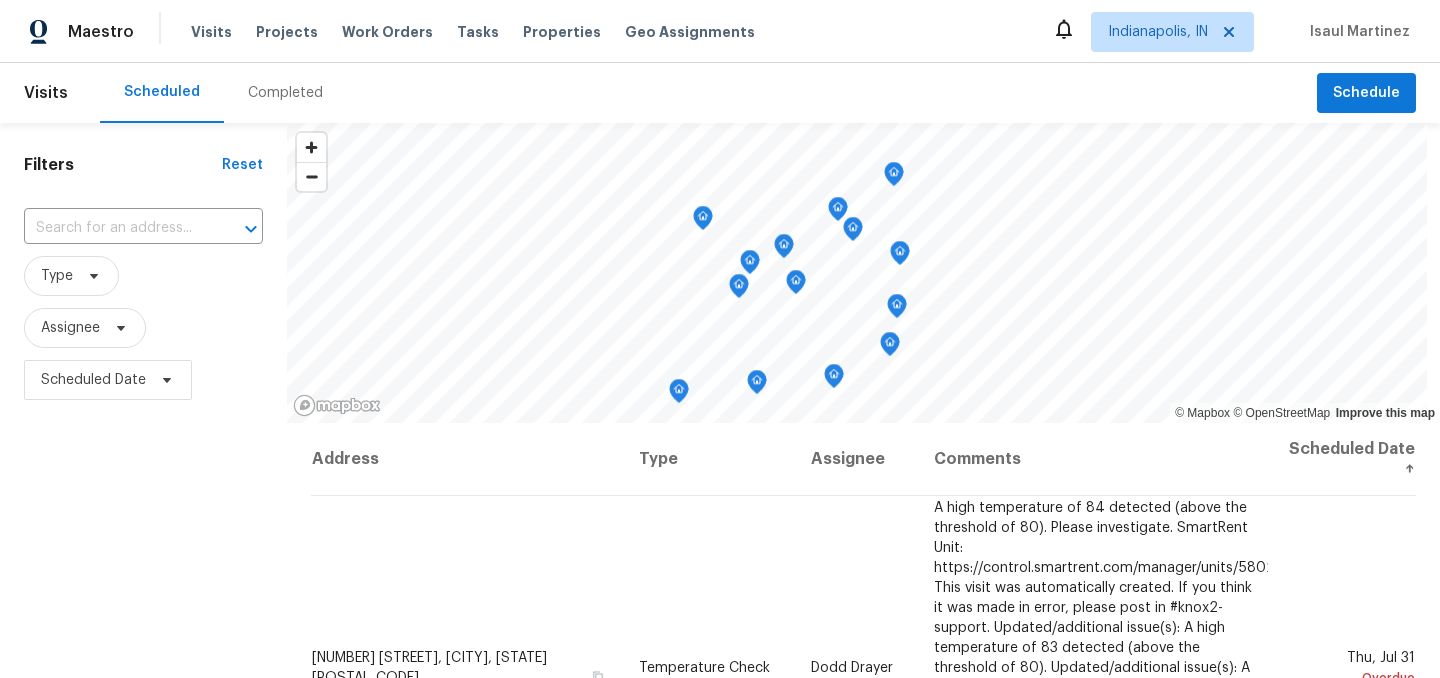 scroll, scrollTop: 0, scrollLeft: 0, axis: both 